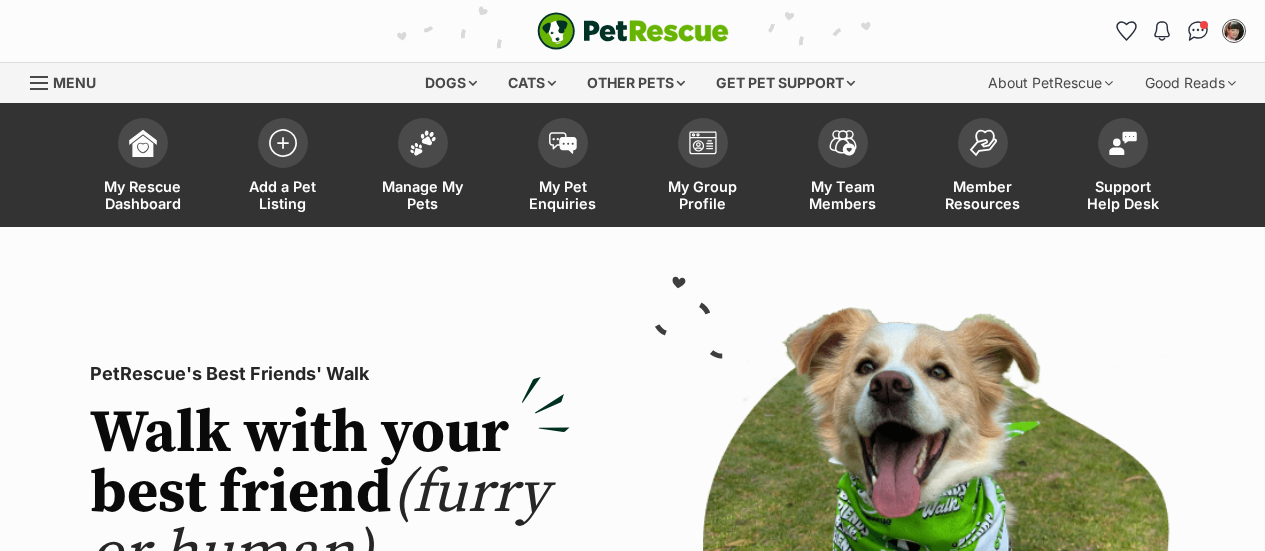 scroll, scrollTop: 0, scrollLeft: 0, axis: both 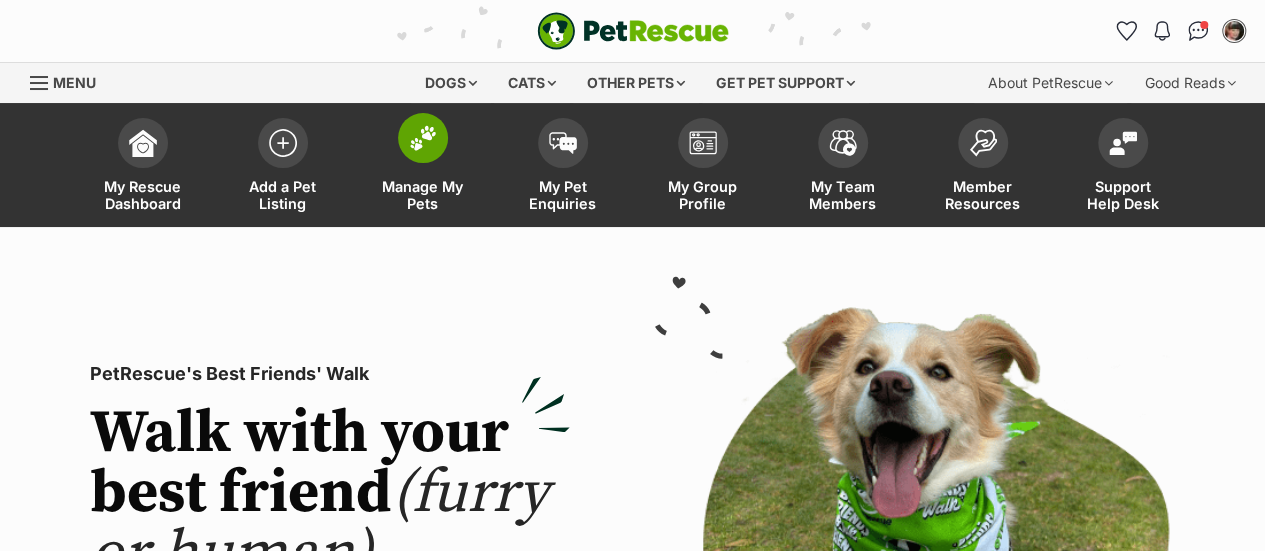 click on "Manage My Pets" at bounding box center [423, 195] 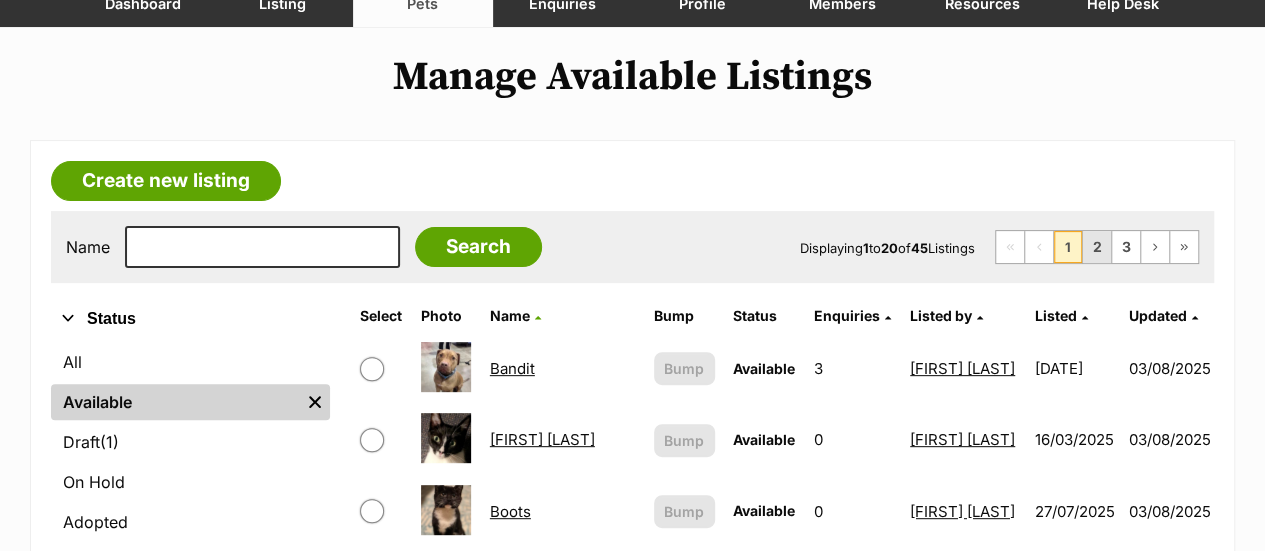 scroll, scrollTop: 0, scrollLeft: 0, axis: both 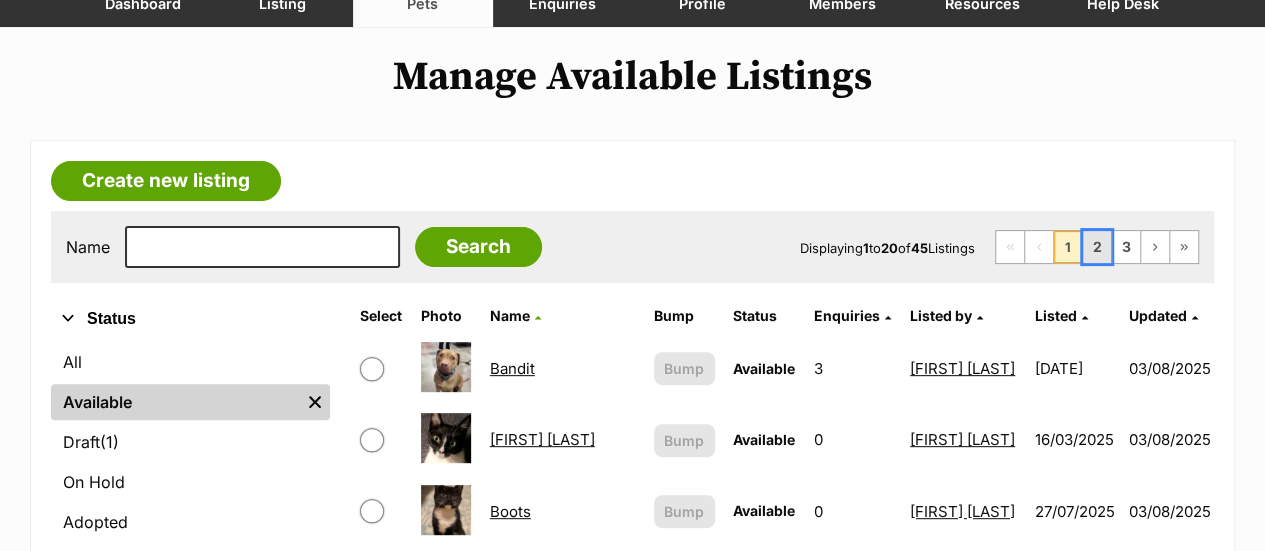 click on "2" at bounding box center [1097, 247] 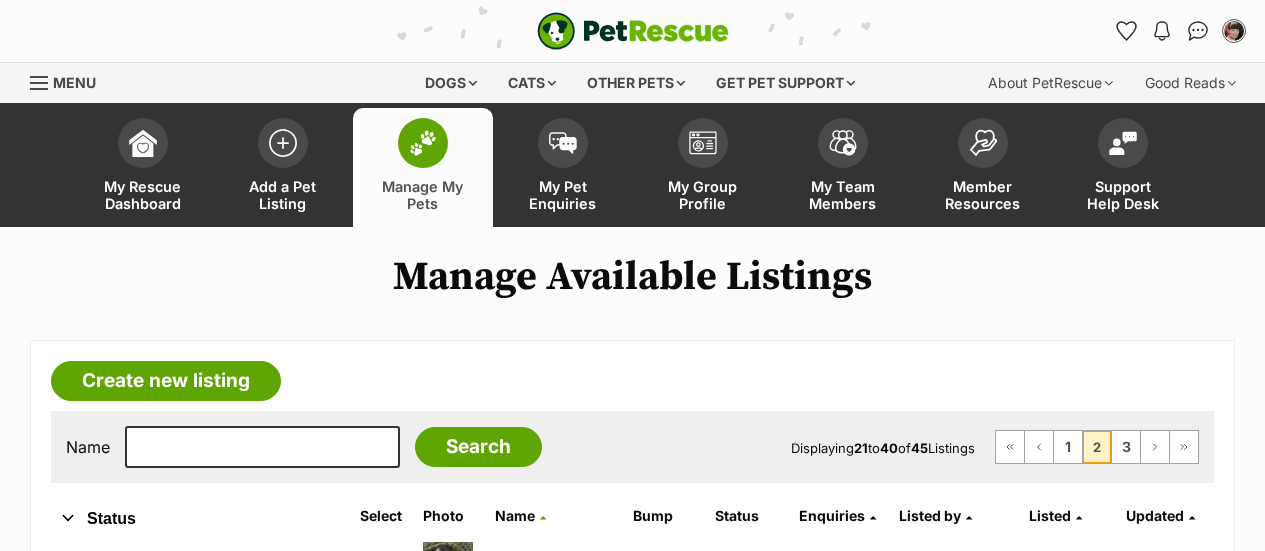 scroll, scrollTop: 300, scrollLeft: 0, axis: vertical 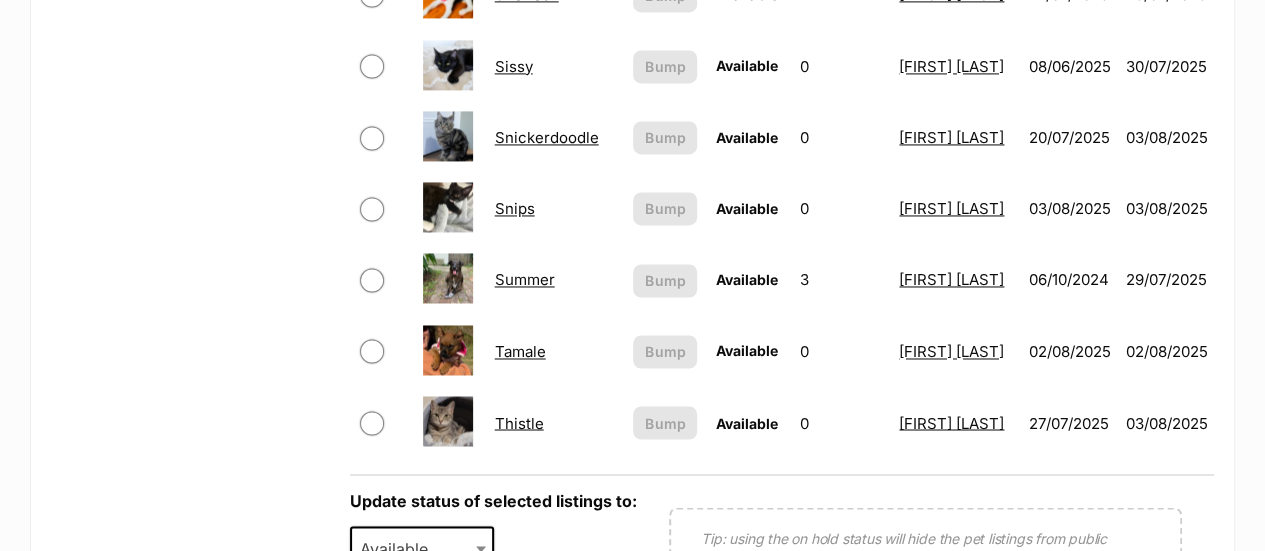 click on "Snips" at bounding box center [515, 208] 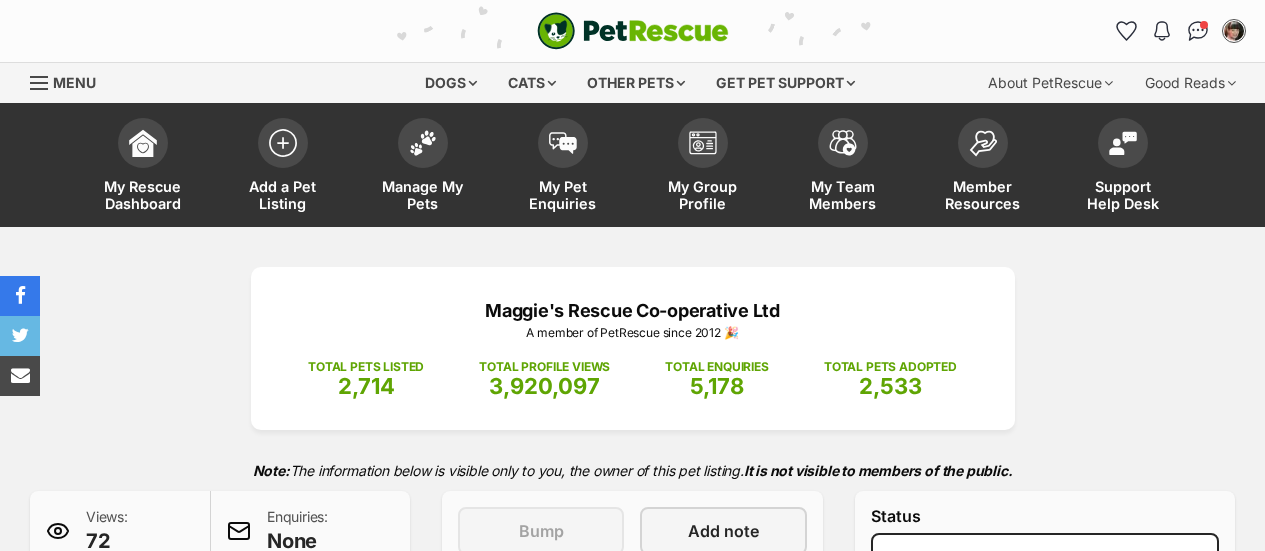 scroll, scrollTop: 500, scrollLeft: 0, axis: vertical 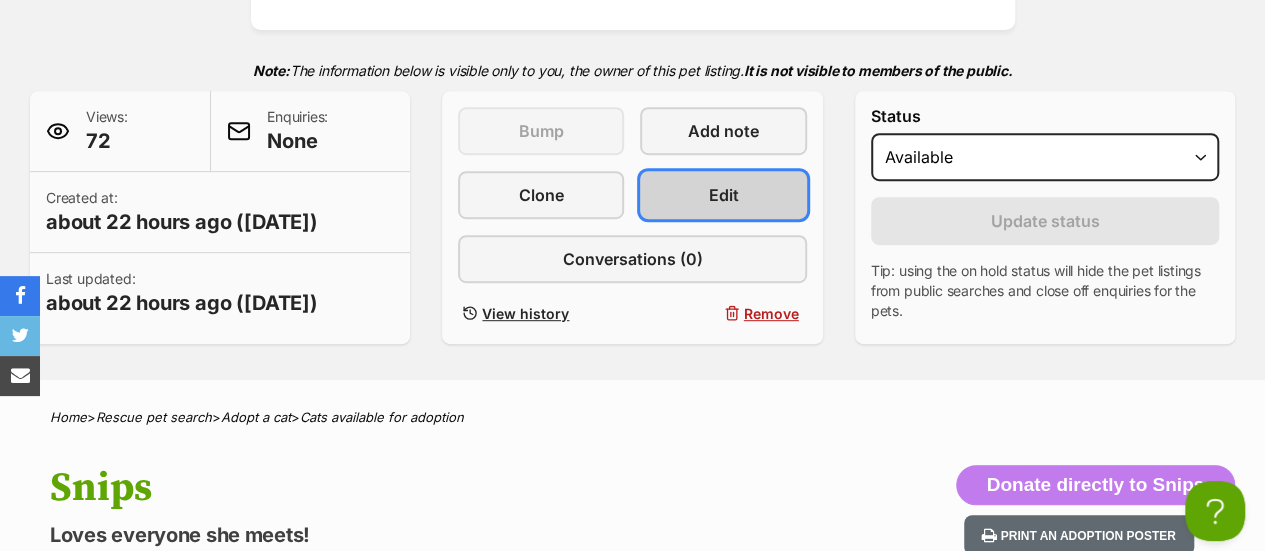 click on "Edit" at bounding box center [723, 195] 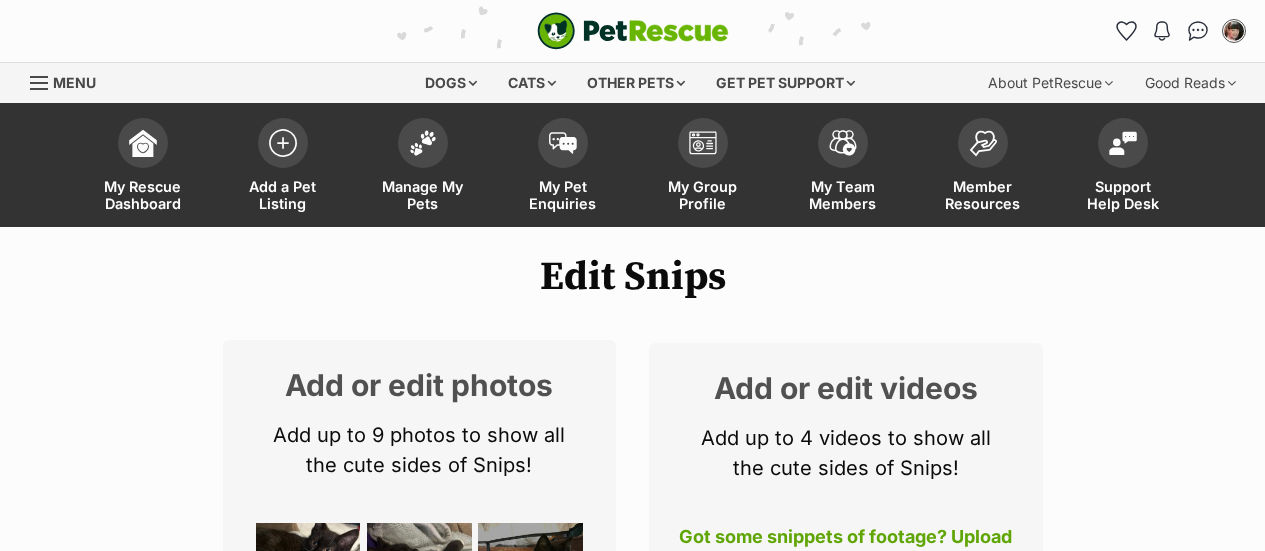 scroll, scrollTop: 300, scrollLeft: 0, axis: vertical 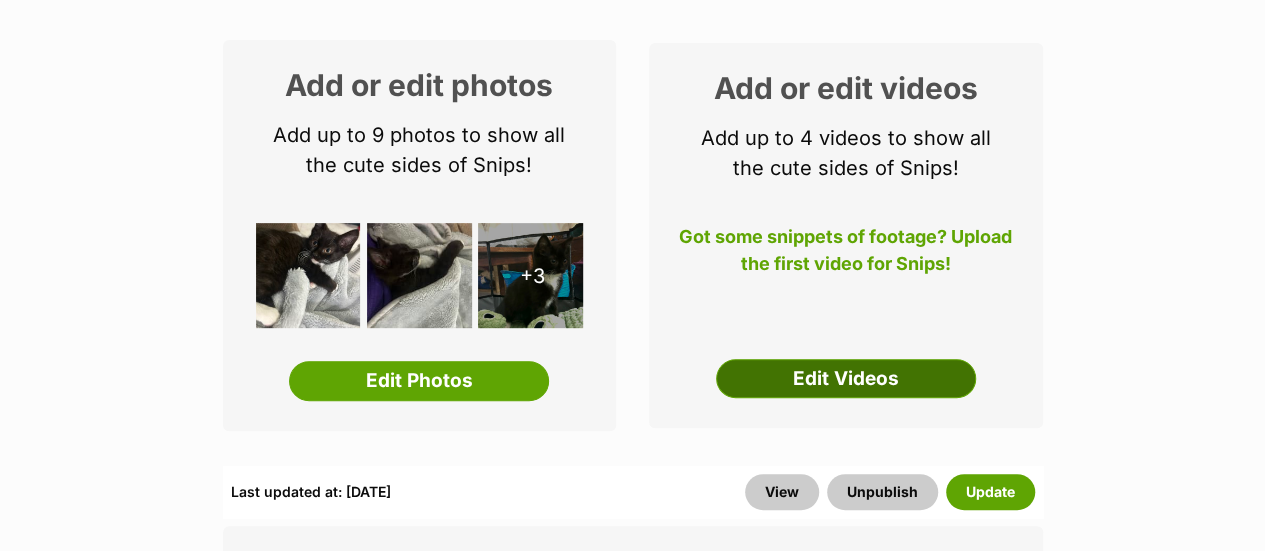 click on "Edit Videos" at bounding box center [846, 379] 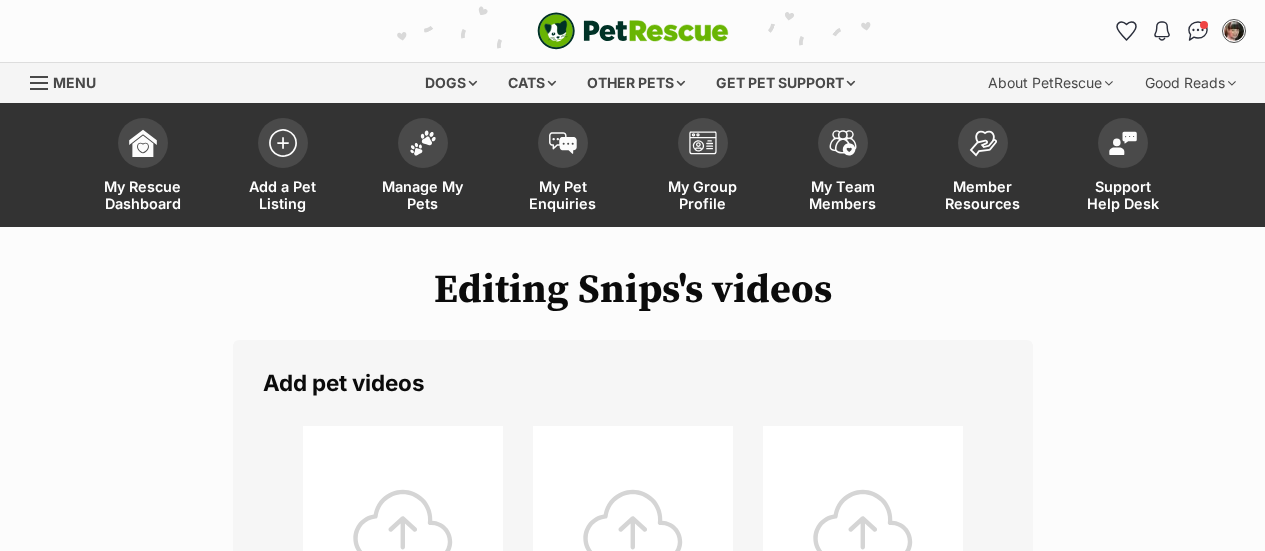 scroll, scrollTop: 245, scrollLeft: 0, axis: vertical 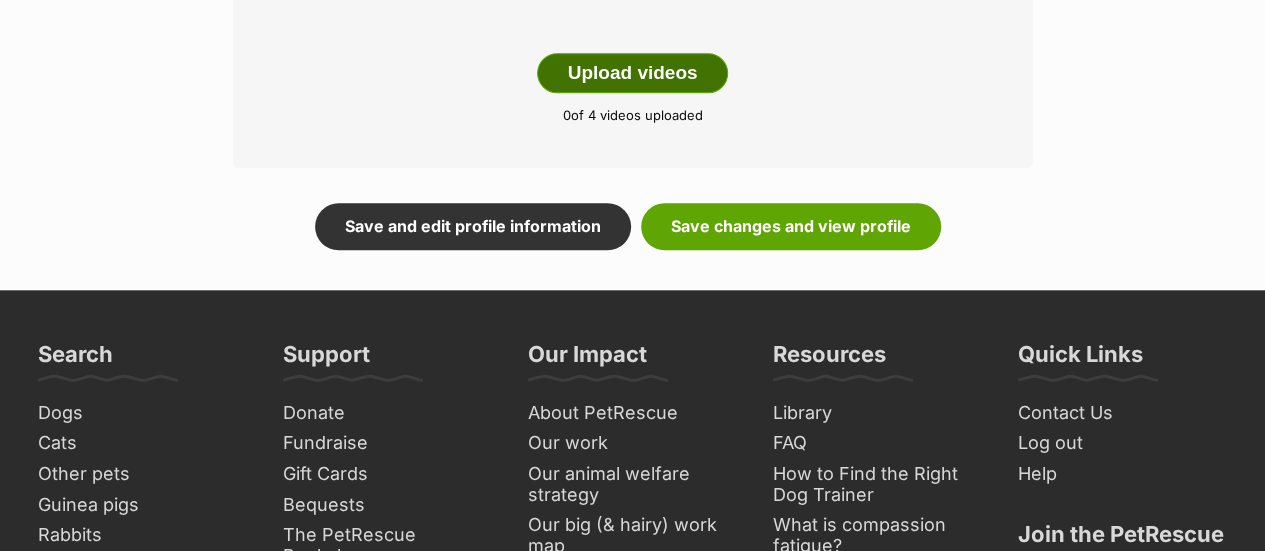click on "Upload videos" at bounding box center [633, 73] 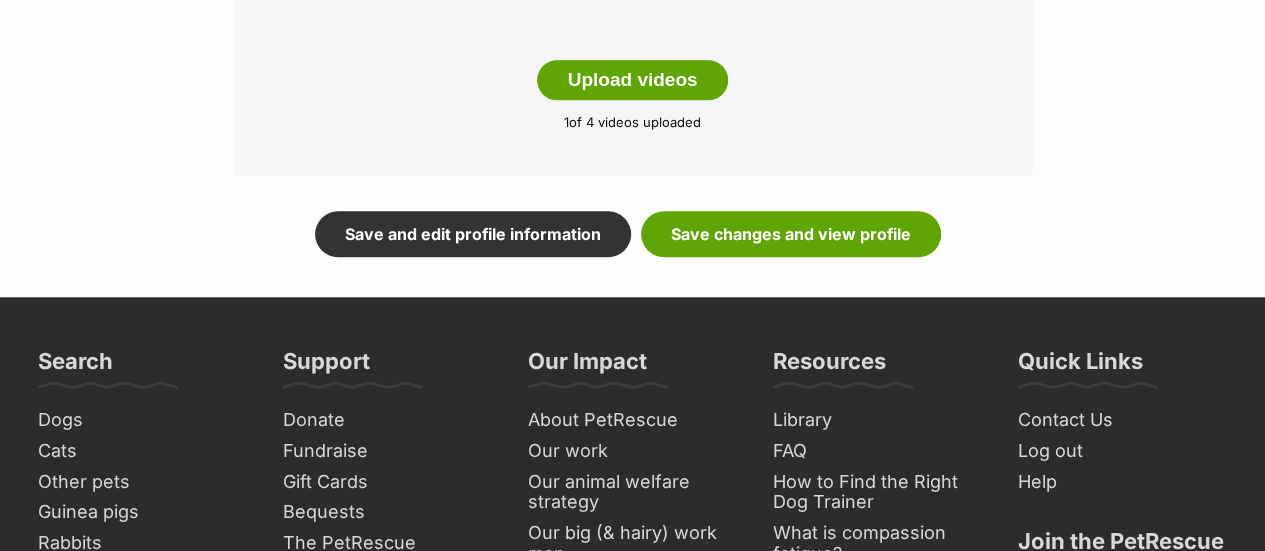 scroll, scrollTop: 900, scrollLeft: 0, axis: vertical 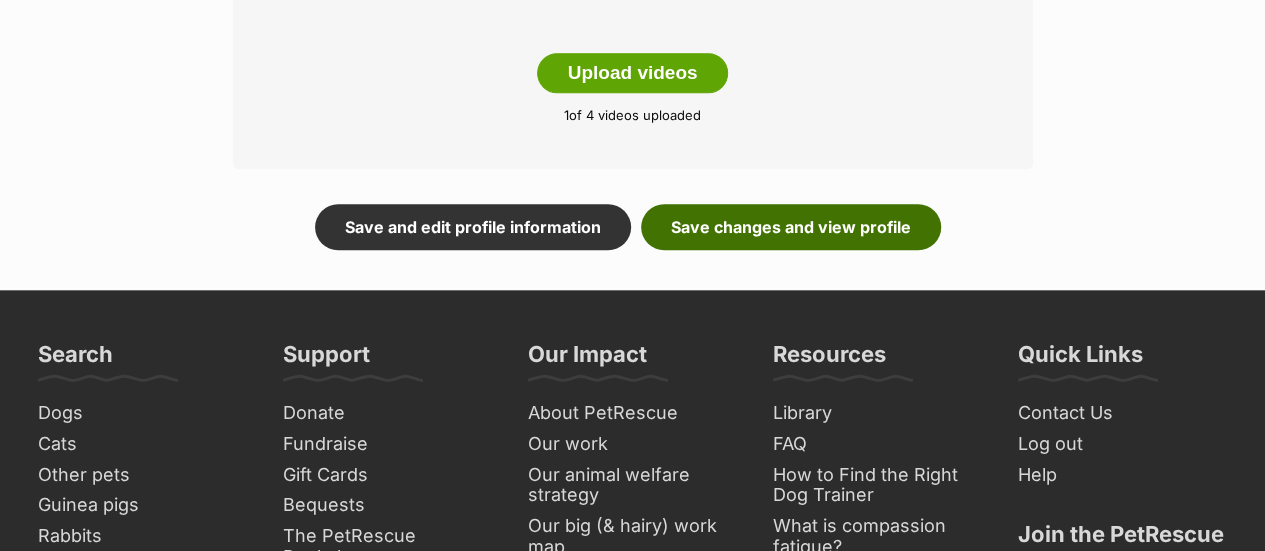 click on "Save changes and view profile" at bounding box center [791, 227] 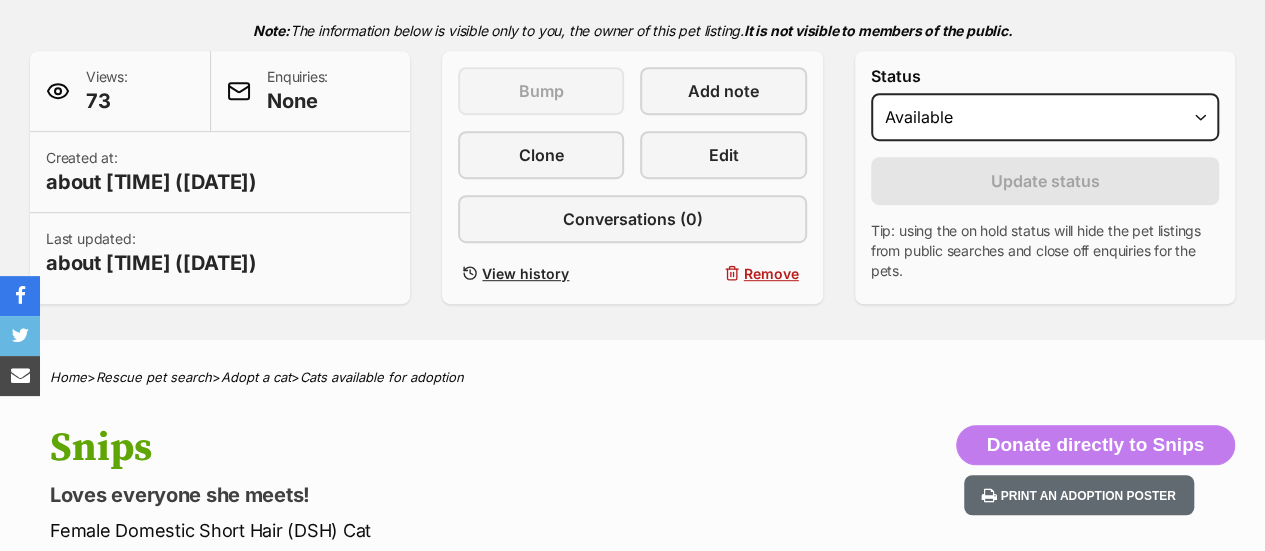 scroll, scrollTop: 0, scrollLeft: 0, axis: both 